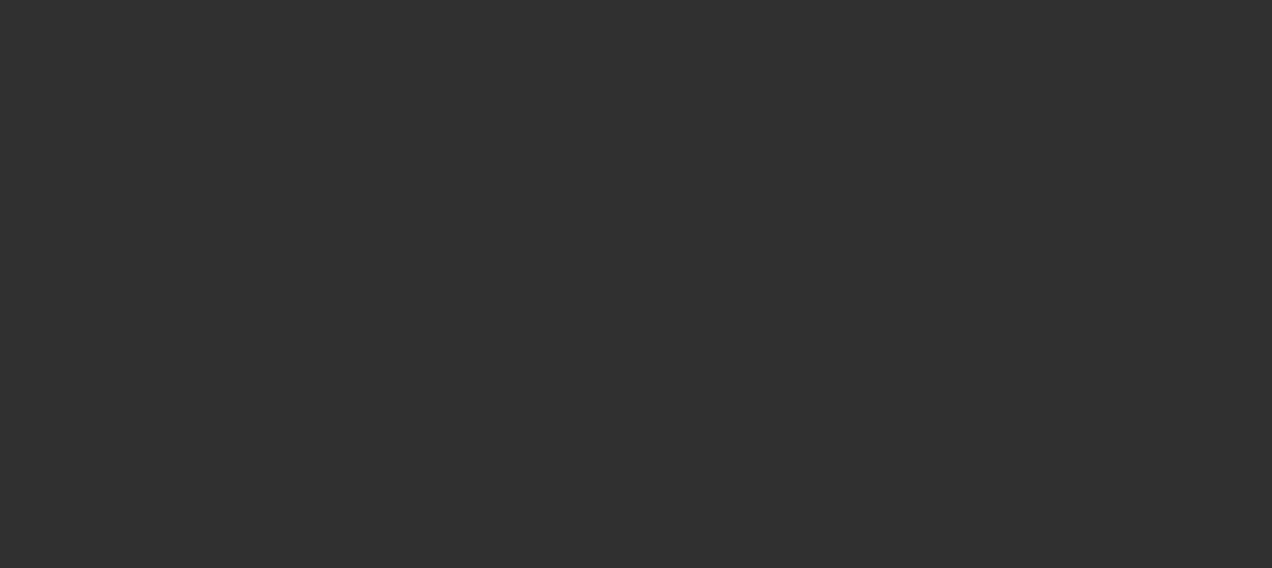 scroll, scrollTop: 0, scrollLeft: 0, axis: both 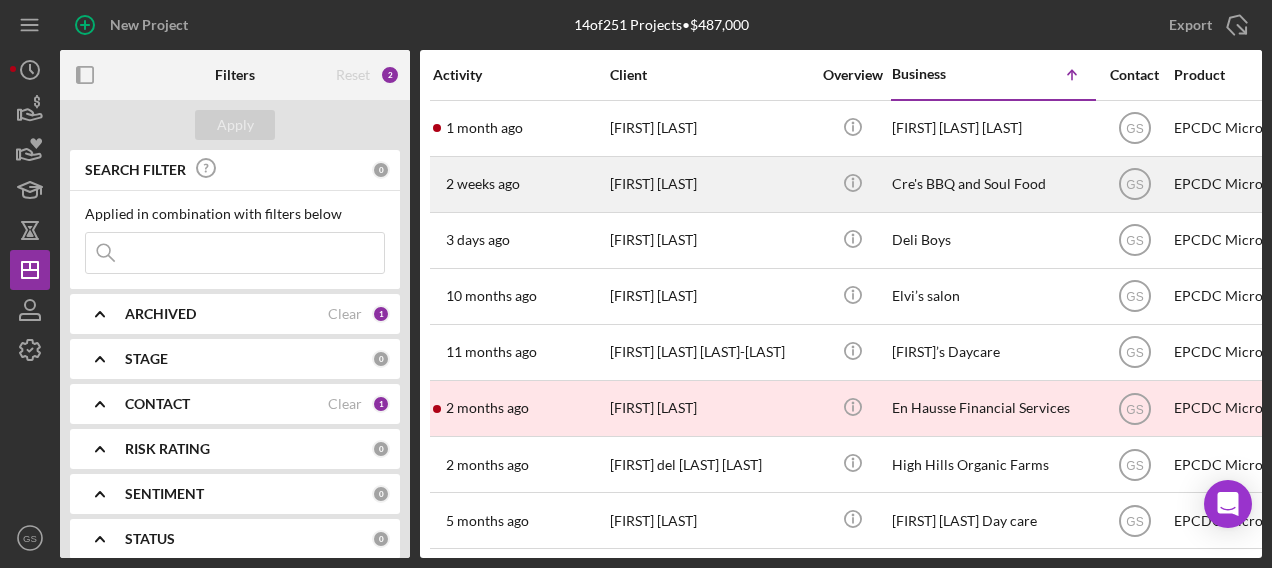 click on "[FIRST] [LAST]" at bounding box center (710, 184) 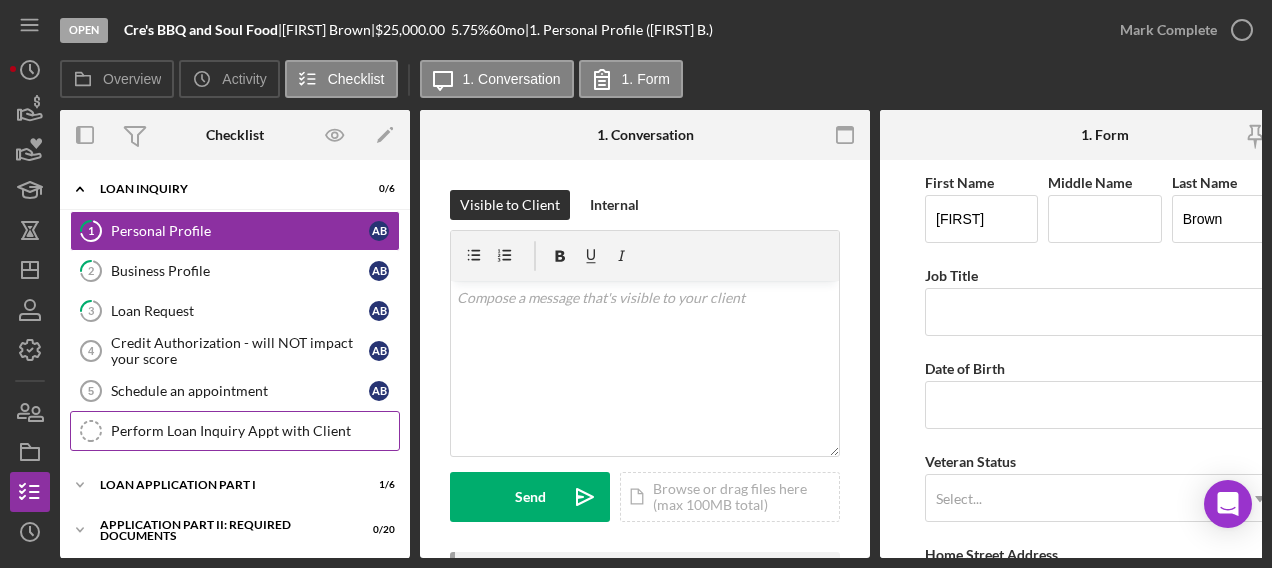 scroll, scrollTop: 100, scrollLeft: 0, axis: vertical 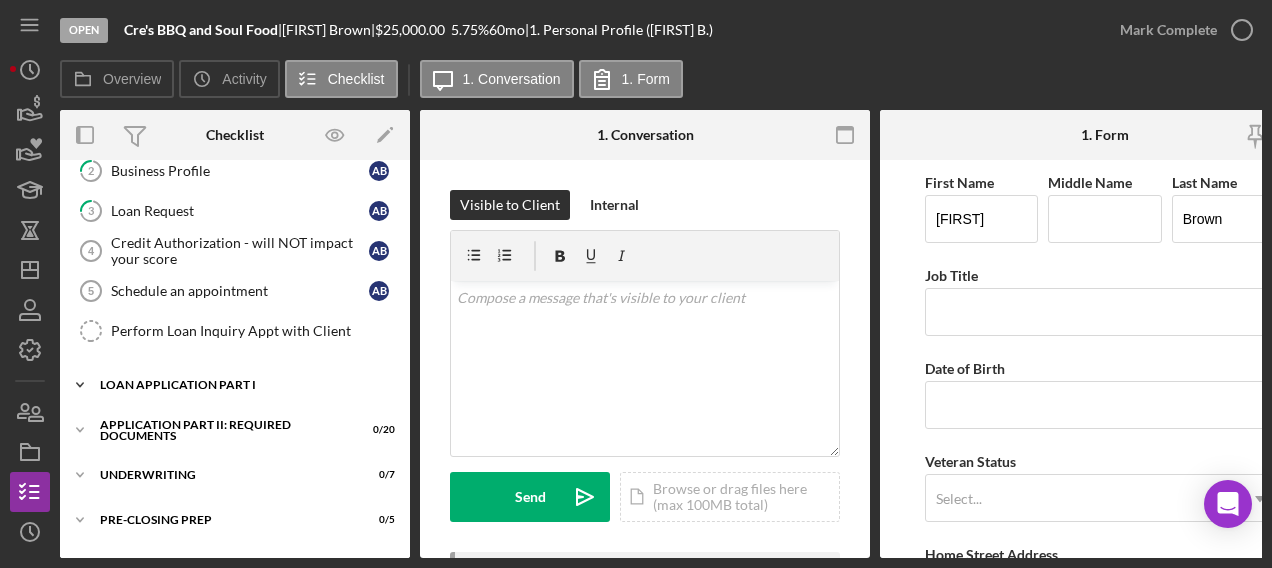 click on "Icon/Expander Loan Application Part I 1 / 6" at bounding box center [235, 385] 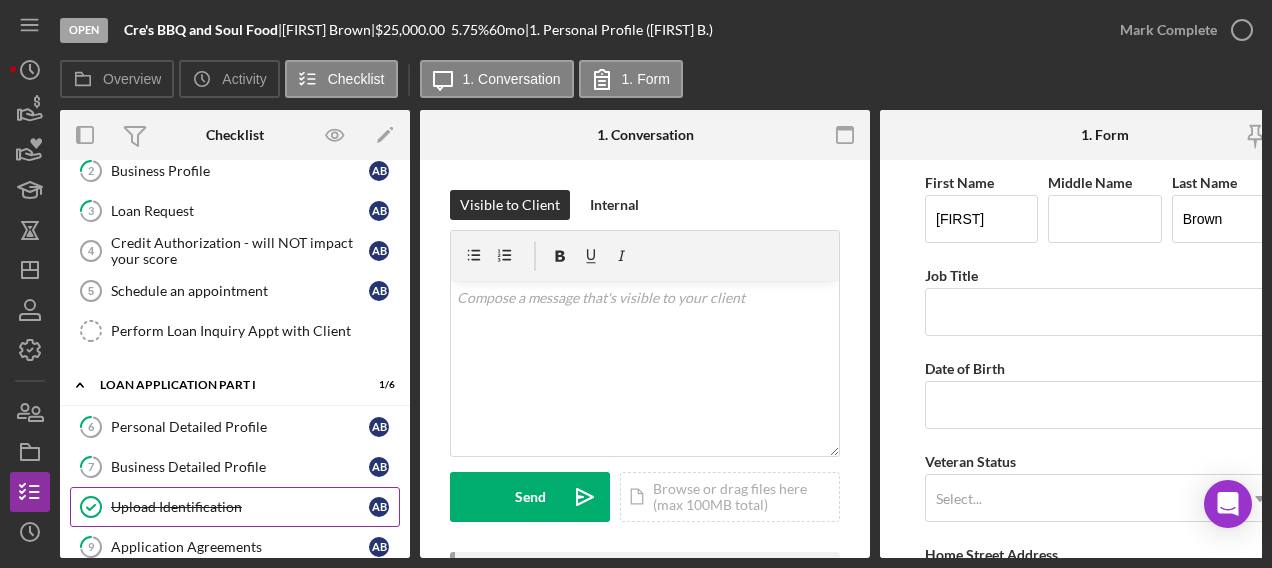 click on "Upload Identification" at bounding box center (240, 507) 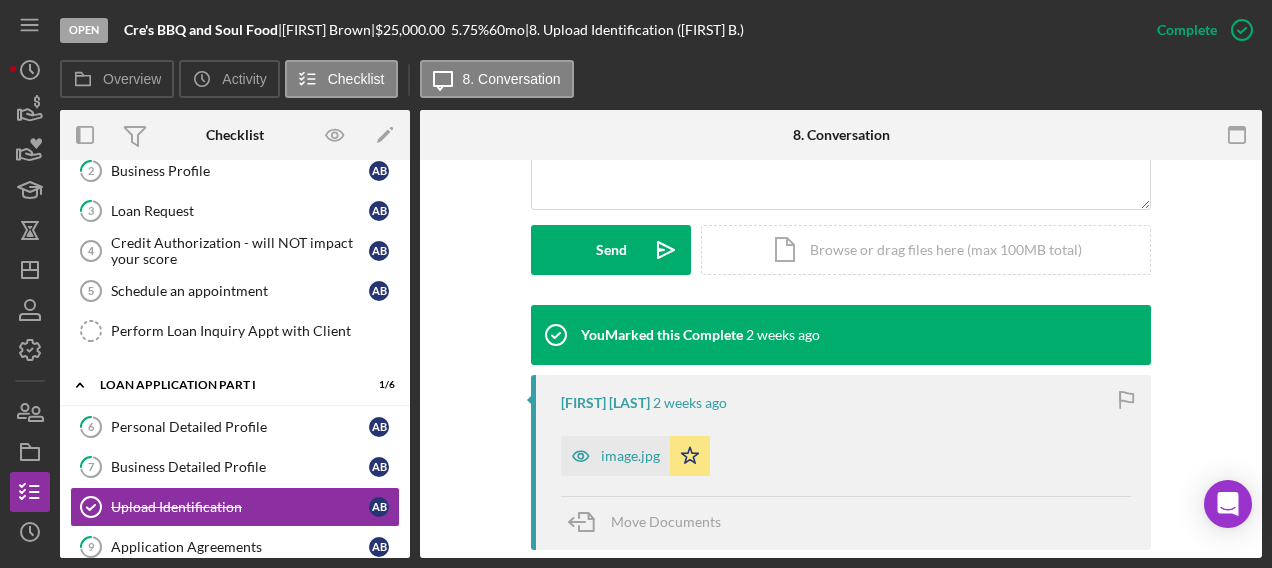 scroll, scrollTop: 600, scrollLeft: 0, axis: vertical 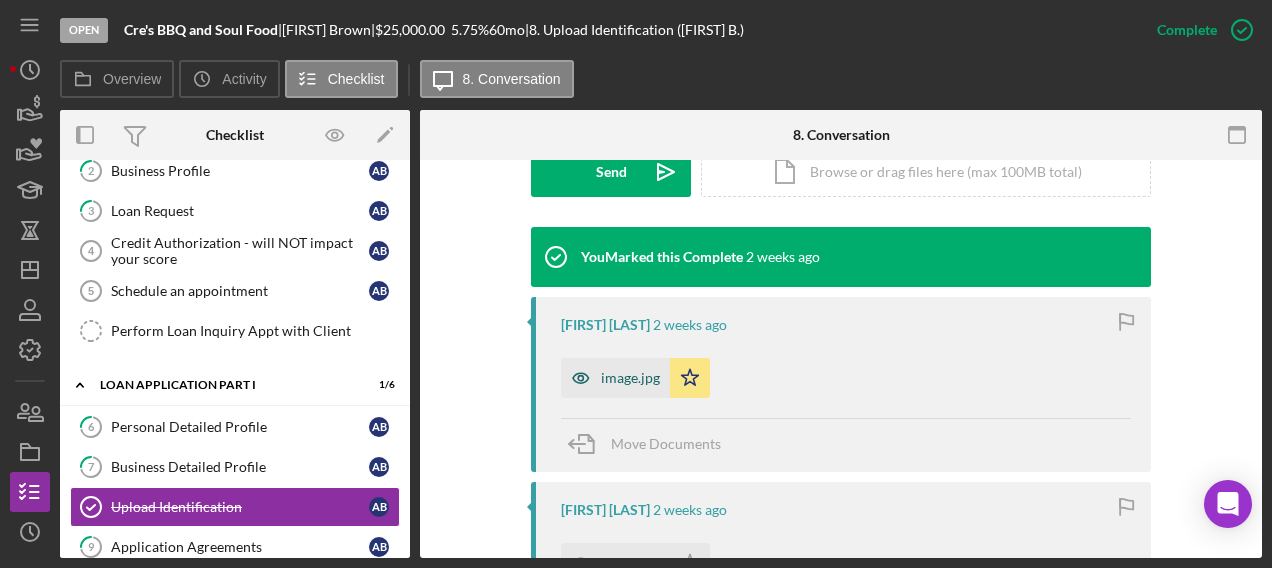 click on "image.jpg" at bounding box center [630, 378] 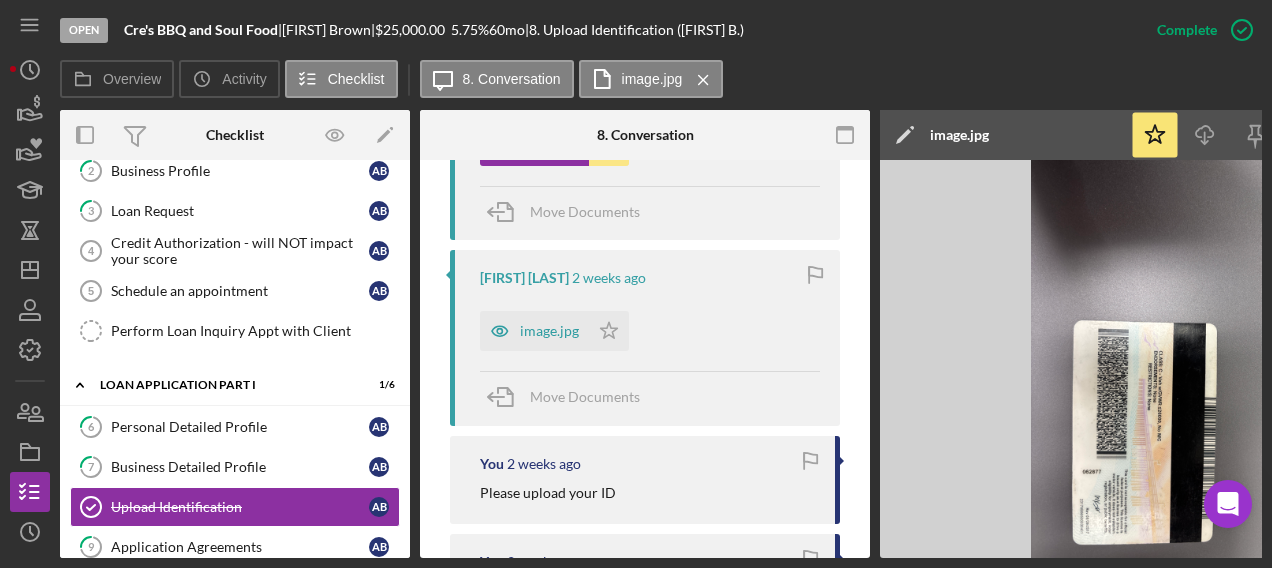 scroll, scrollTop: 822, scrollLeft: 0, axis: vertical 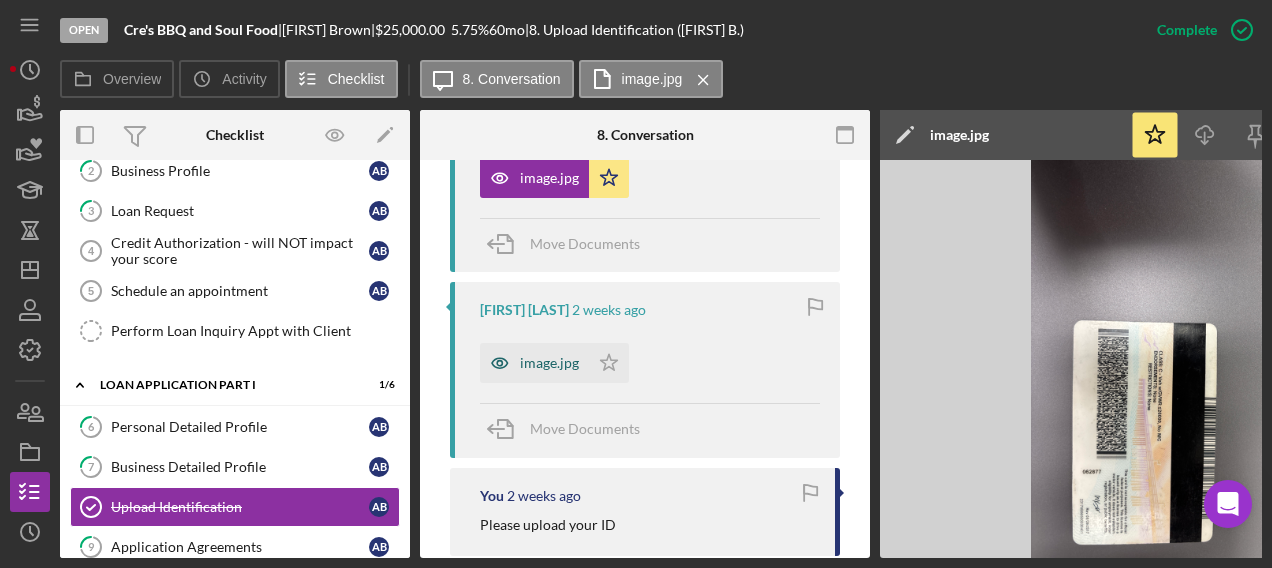 click on "image.jpg" at bounding box center [534, 363] 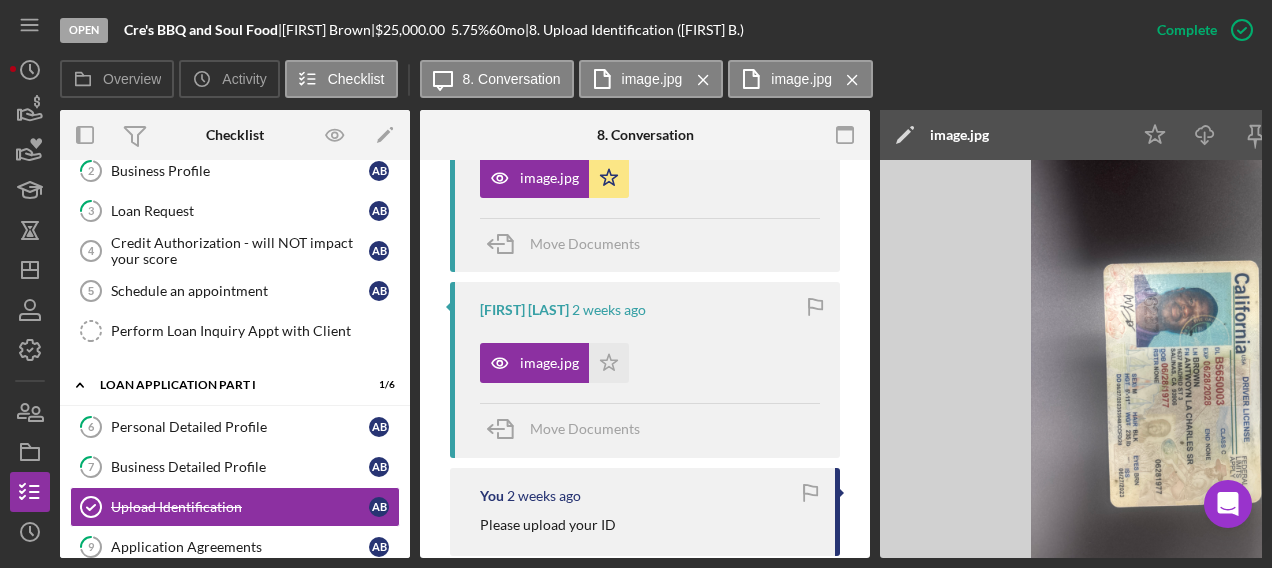 click at bounding box center [1180, 359] 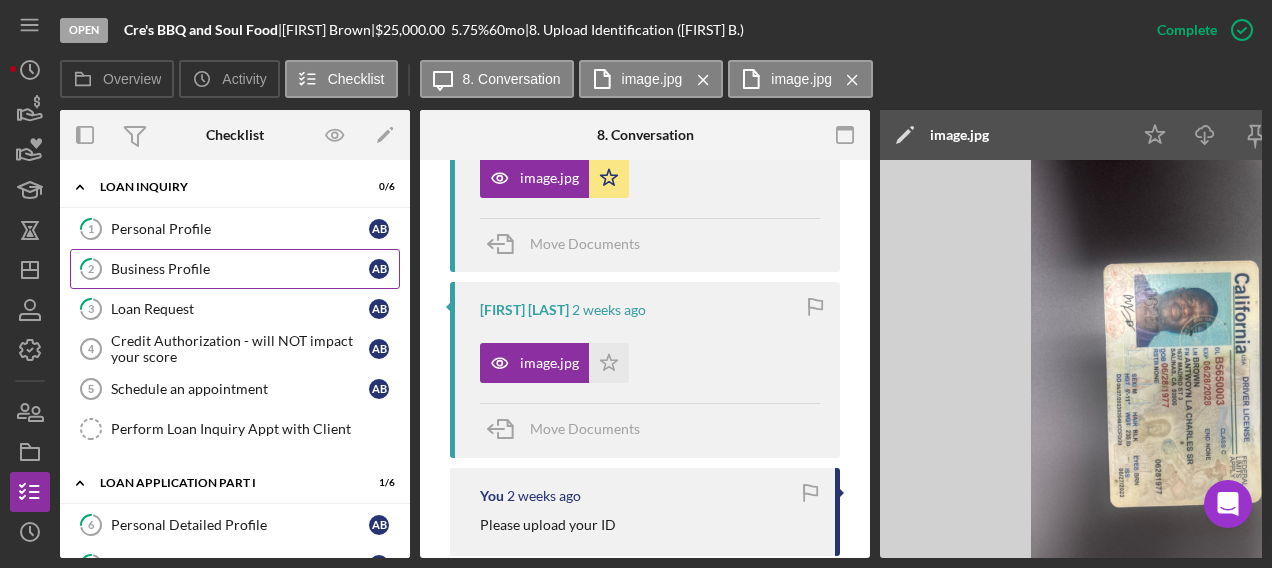 scroll, scrollTop: 0, scrollLeft: 0, axis: both 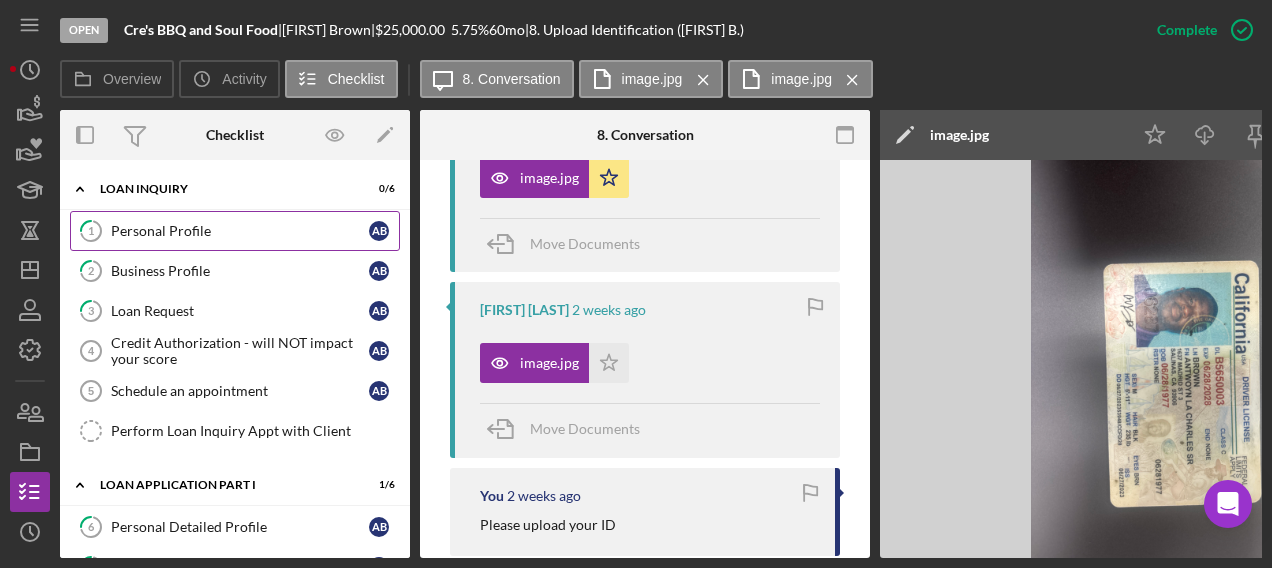 click on "Personal Profile" at bounding box center (240, 231) 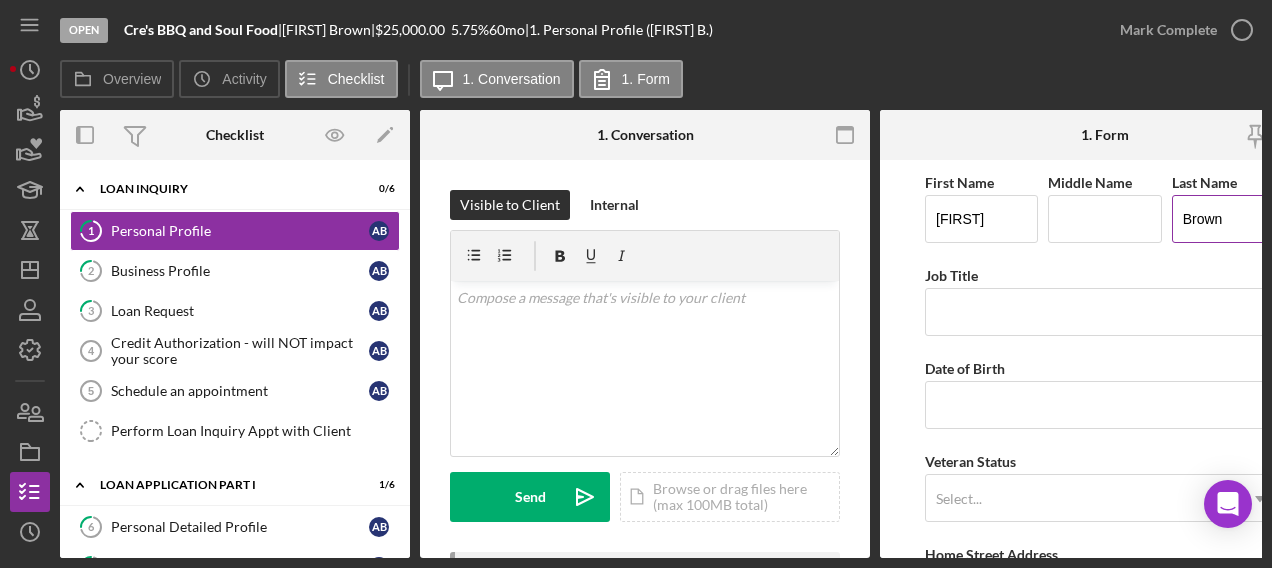 click on "Brown" at bounding box center (1228, 219) 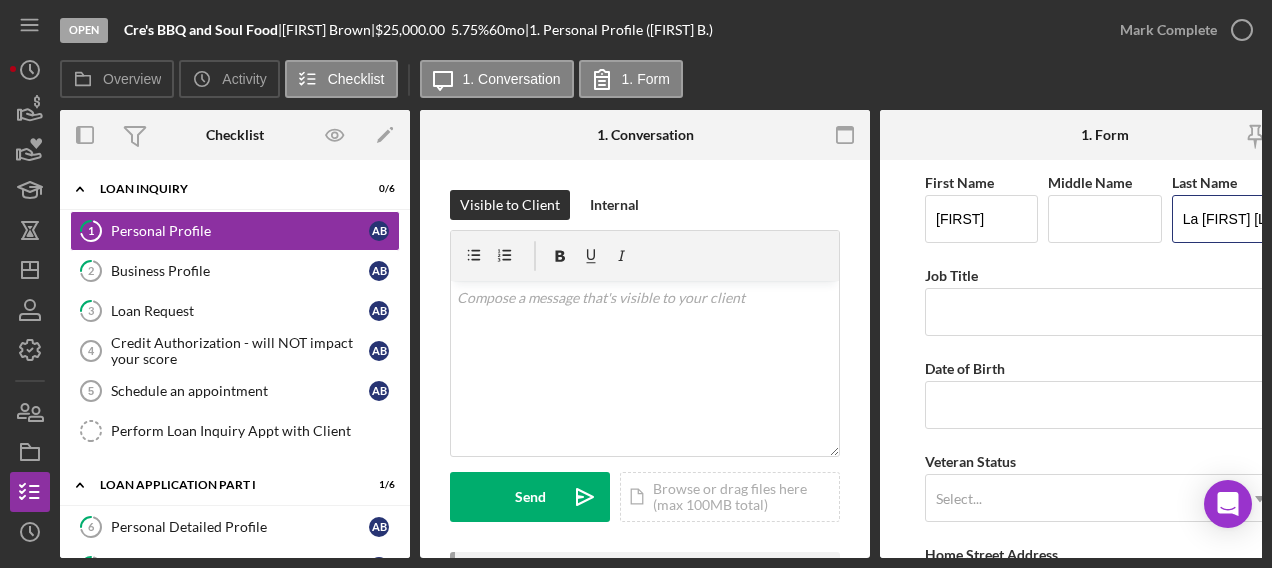 scroll, scrollTop: 0, scrollLeft: 16, axis: horizontal 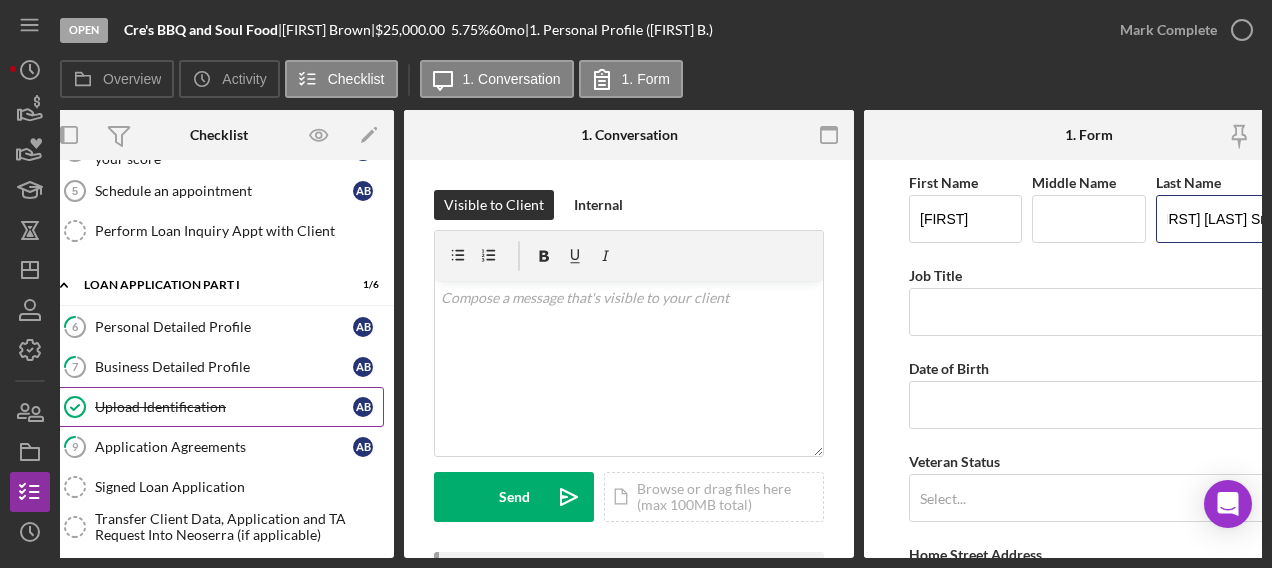 type on "La [FIRST] [LAST] Sr." 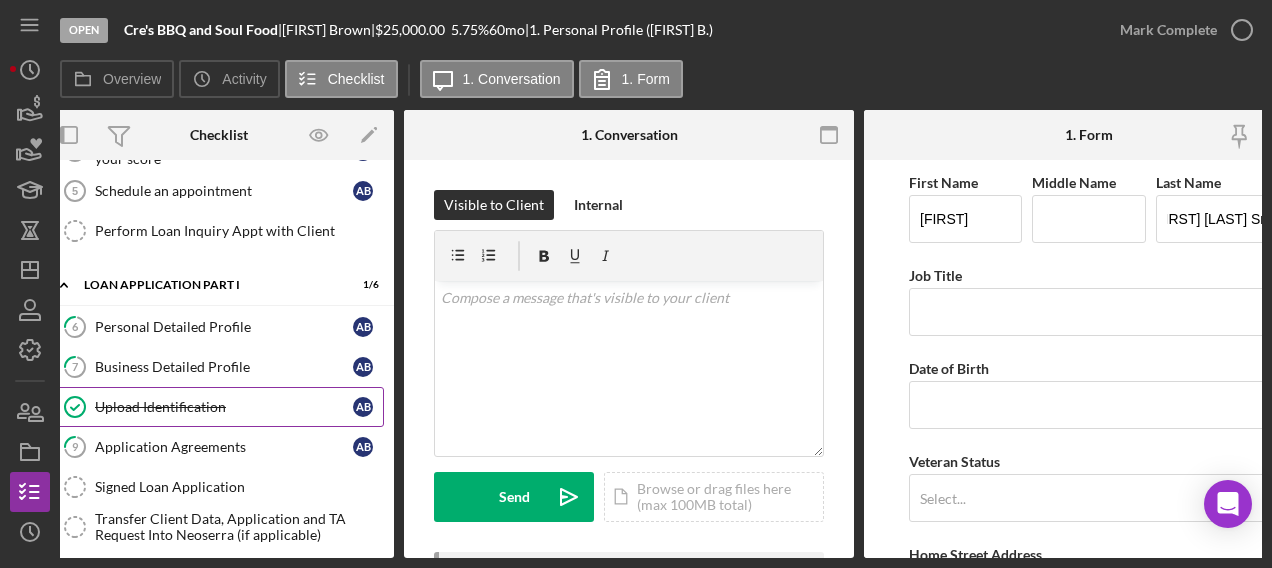 scroll, scrollTop: 0, scrollLeft: 0, axis: both 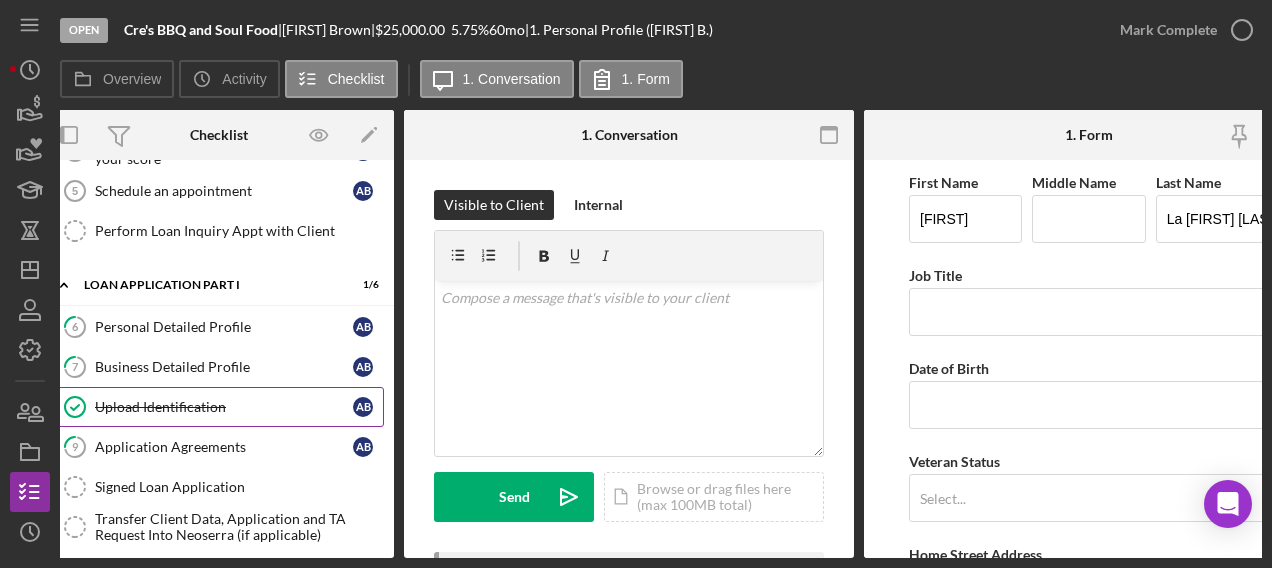 click on "Upload Identification" at bounding box center (224, 407) 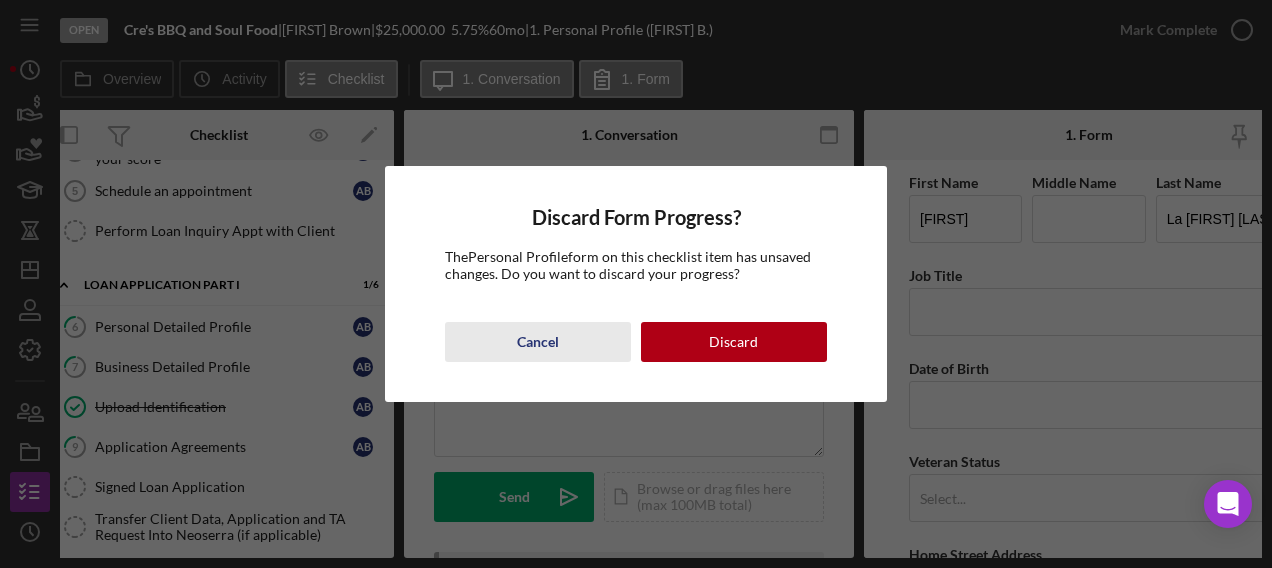 click on "Cancel" at bounding box center (538, 342) 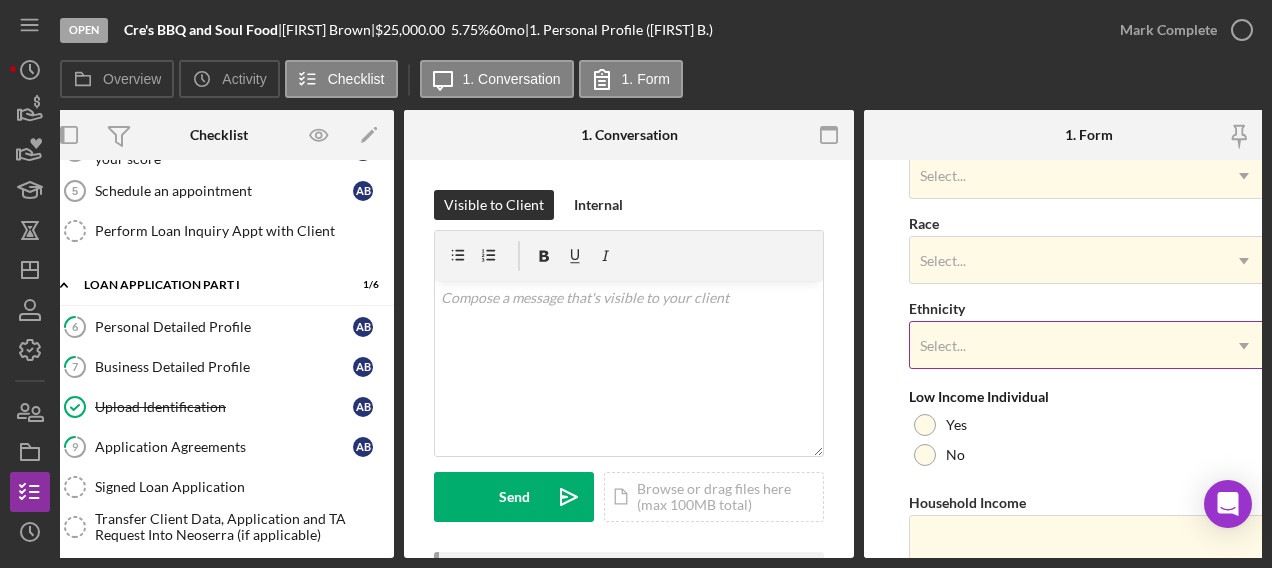 scroll, scrollTop: 937, scrollLeft: 0, axis: vertical 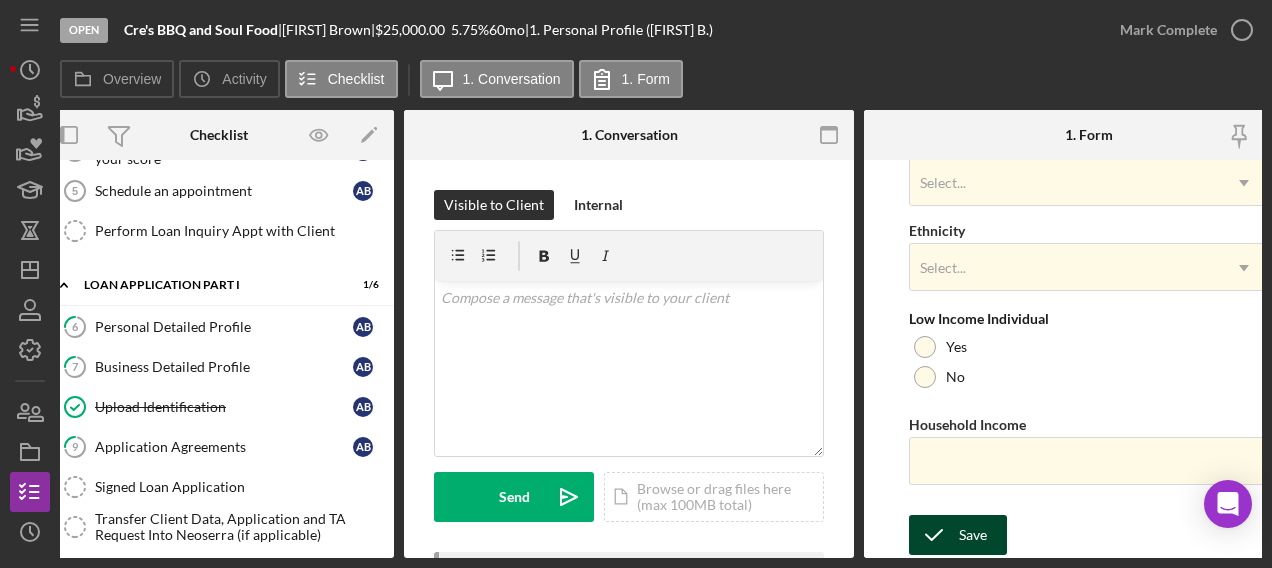 click on "Save" at bounding box center [958, 535] 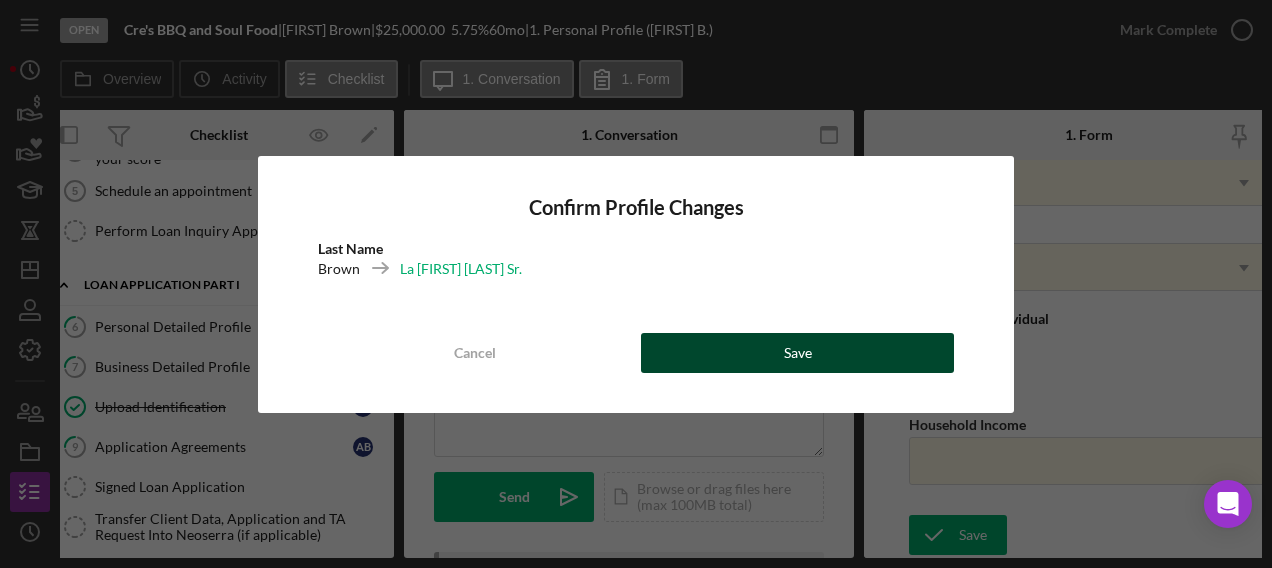 click on "Cancel Save" at bounding box center [636, 353] 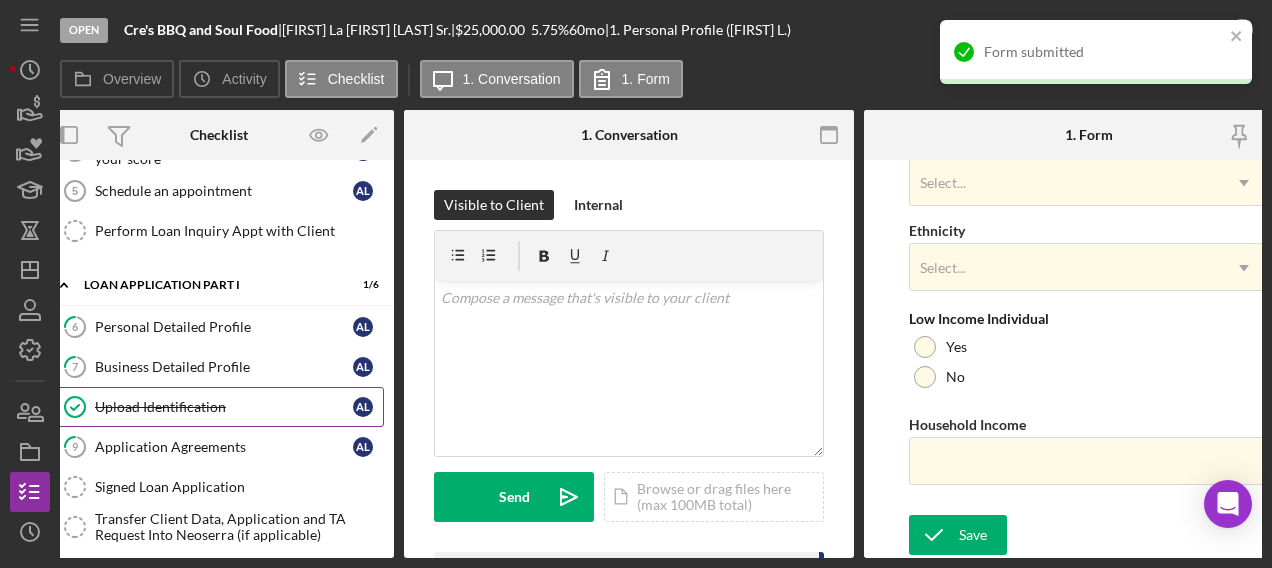 click on "Upload Identification" at bounding box center [224, 407] 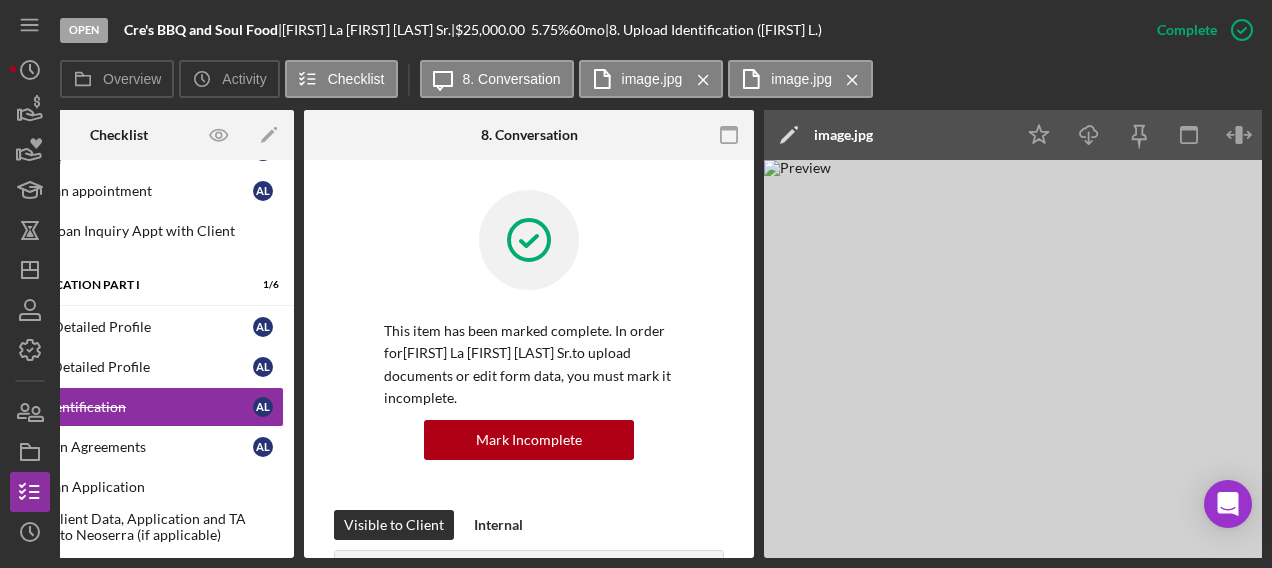 scroll, scrollTop: 0, scrollLeft: 120, axis: horizontal 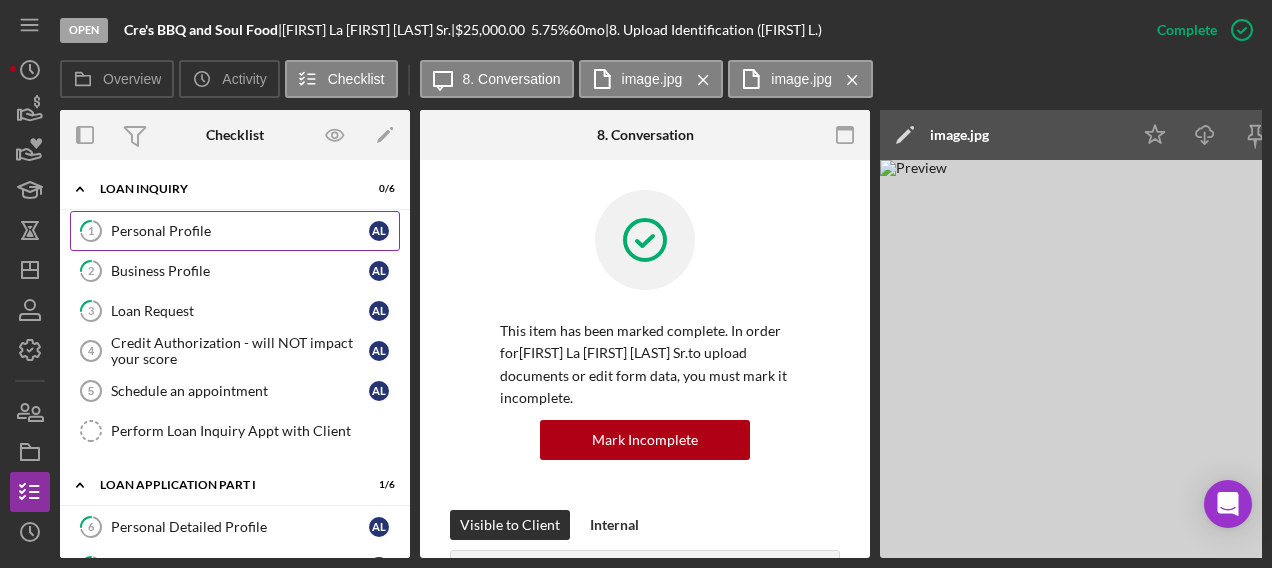 click on "Personal Profile" at bounding box center [240, 231] 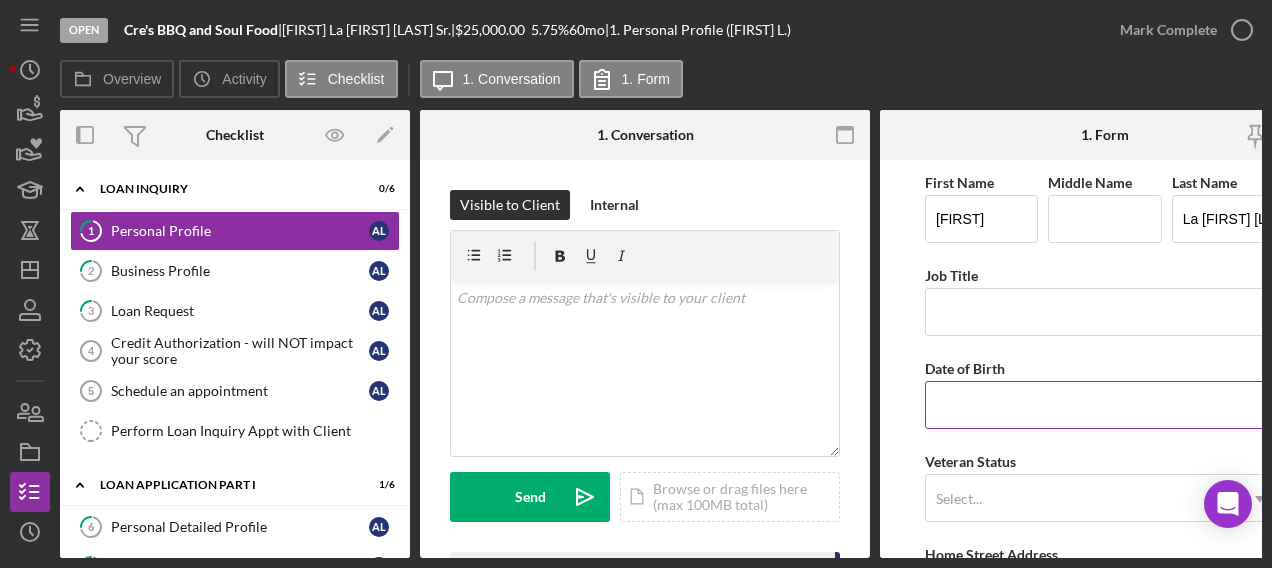 click on "Date of Birth" at bounding box center (1105, 405) 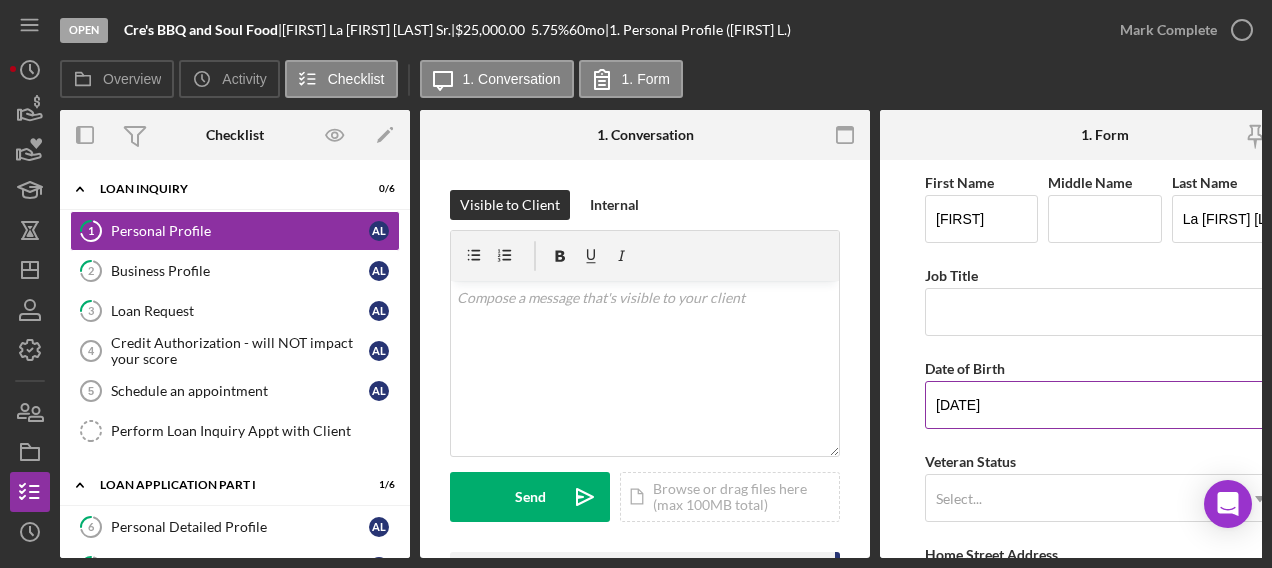 scroll, scrollTop: 600, scrollLeft: 0, axis: vertical 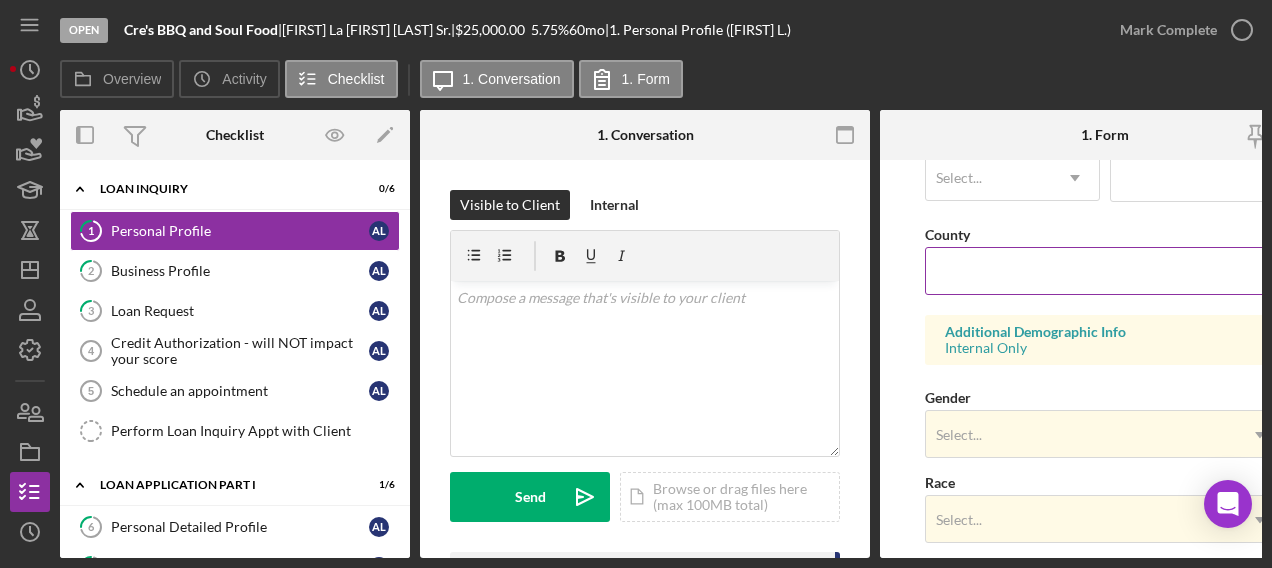 type on "[DATE]" 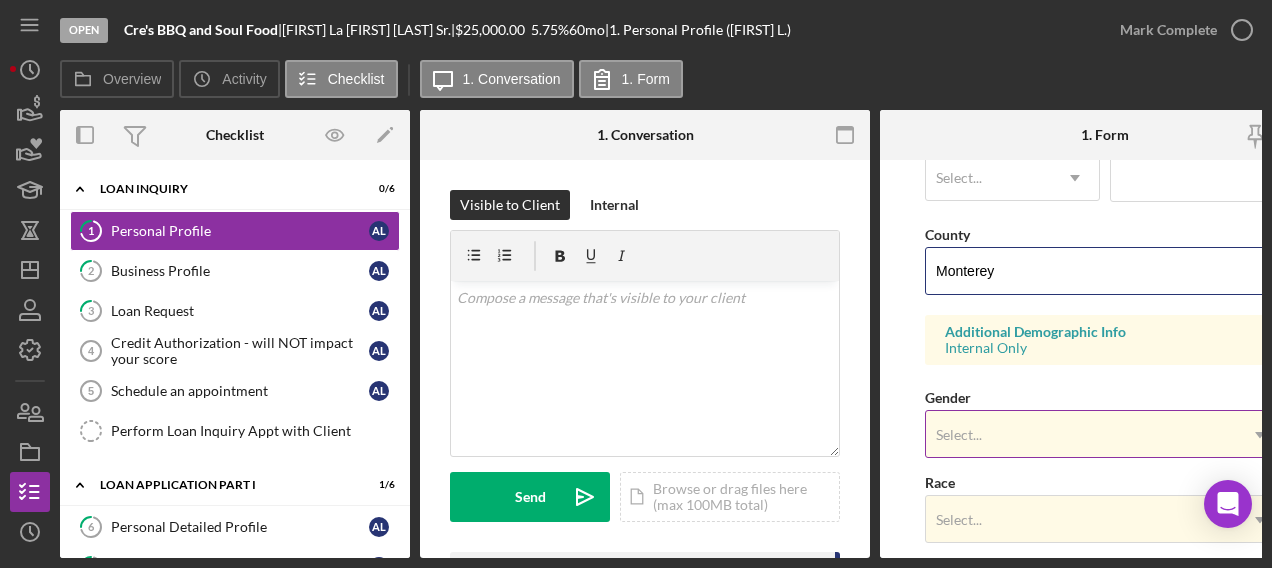 type on "Monterey" 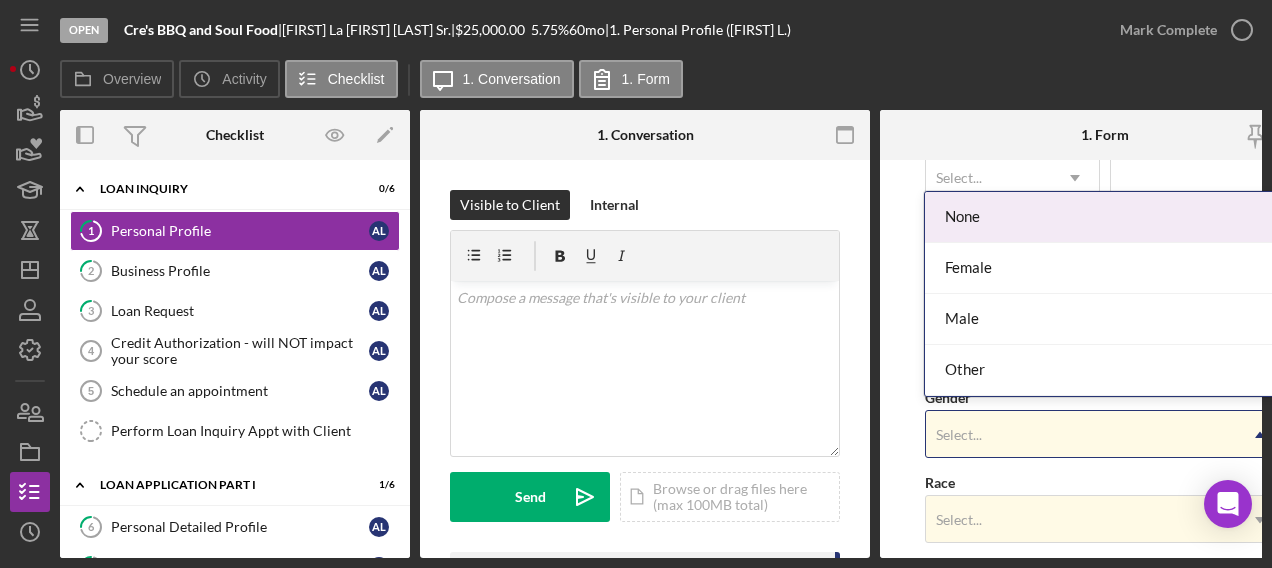 click on "Select..." at bounding box center (1081, 435) 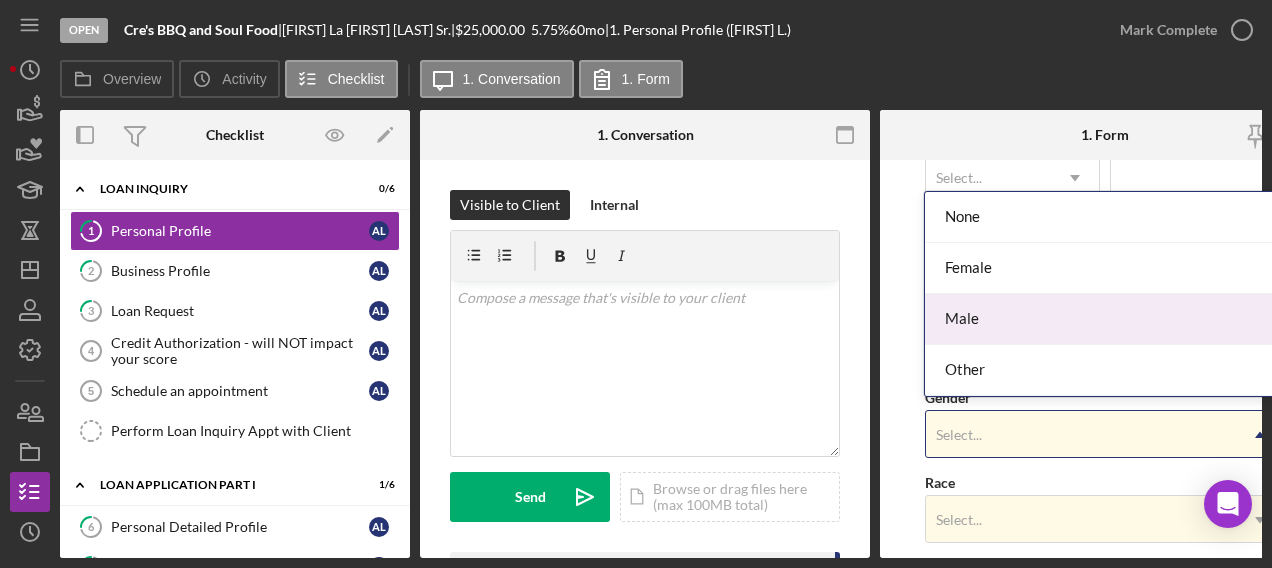click on "Male" at bounding box center [1101, 319] 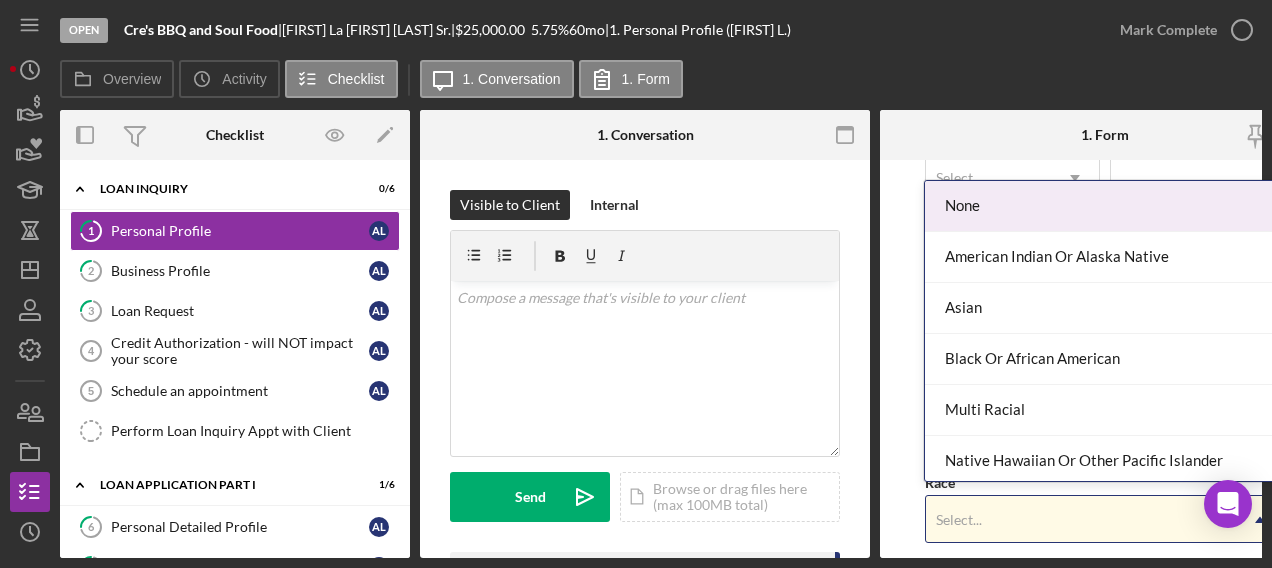 click on "Select..." at bounding box center (959, 520) 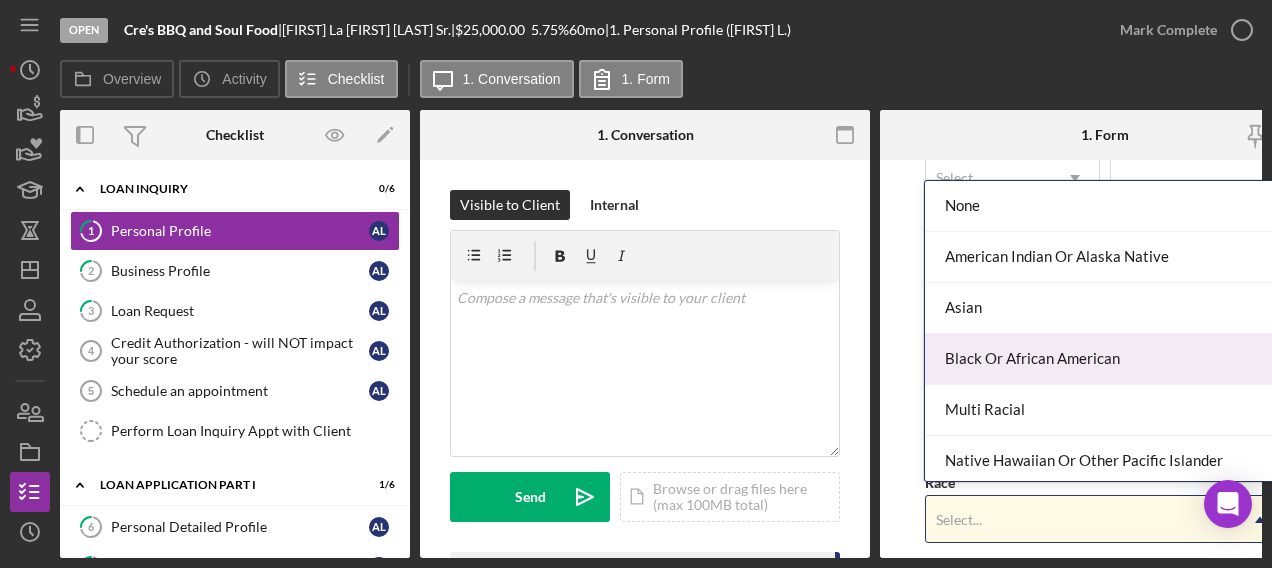 click on "Black Or African American" at bounding box center (1101, 359) 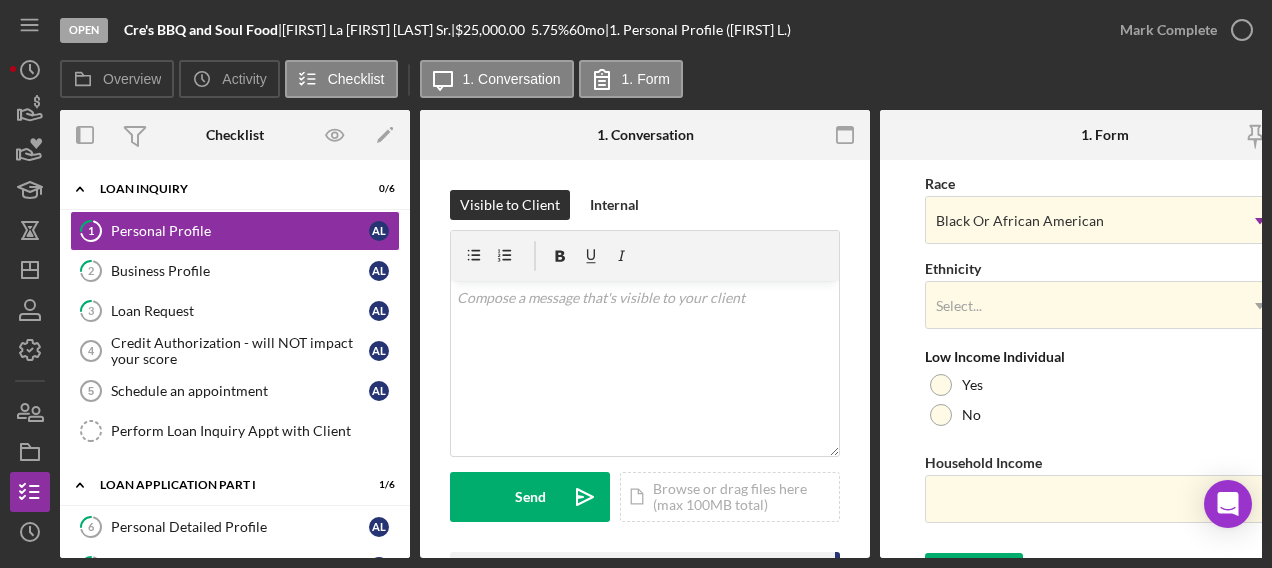 scroll, scrollTop: 900, scrollLeft: 0, axis: vertical 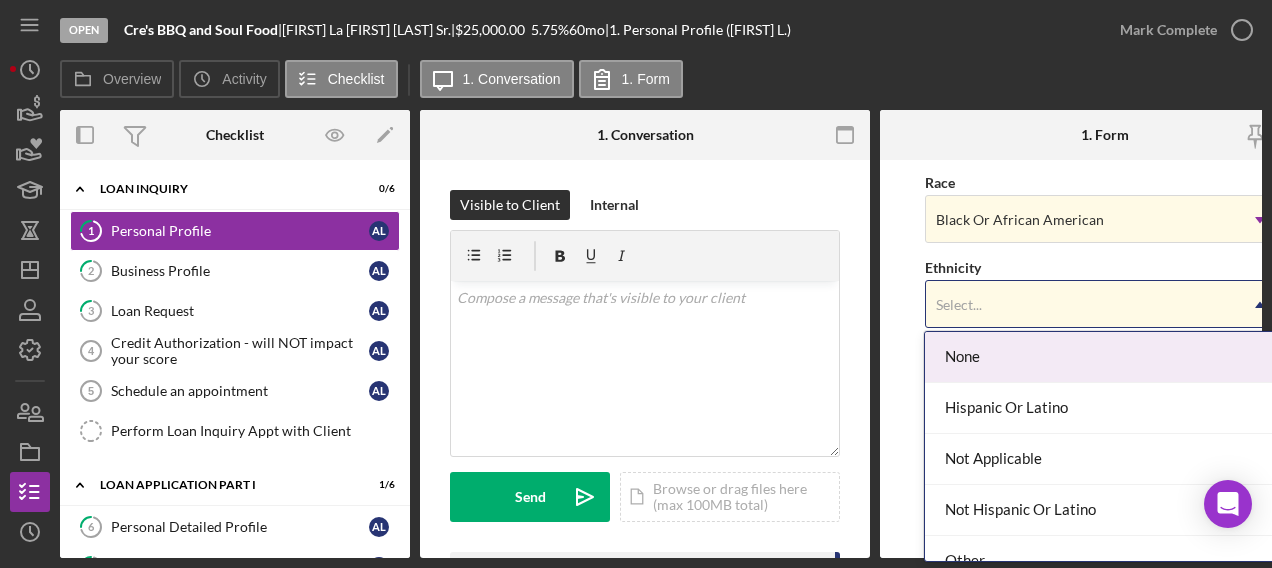 click on "Select..." at bounding box center (959, 305) 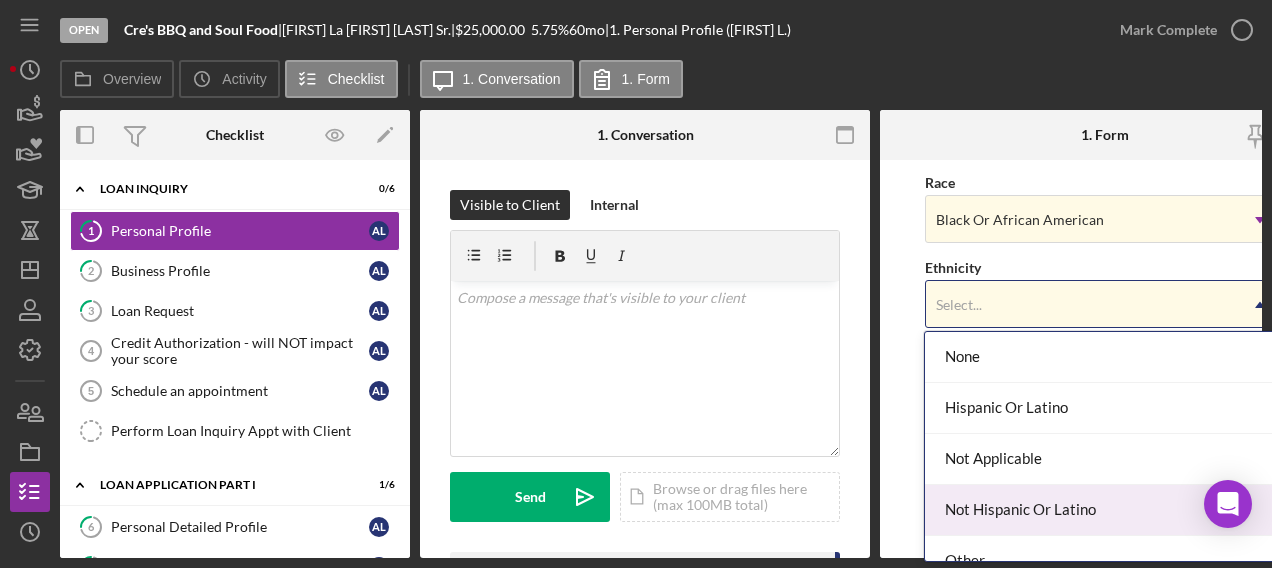 click on "Not Hispanic Or Latino" at bounding box center [1101, 510] 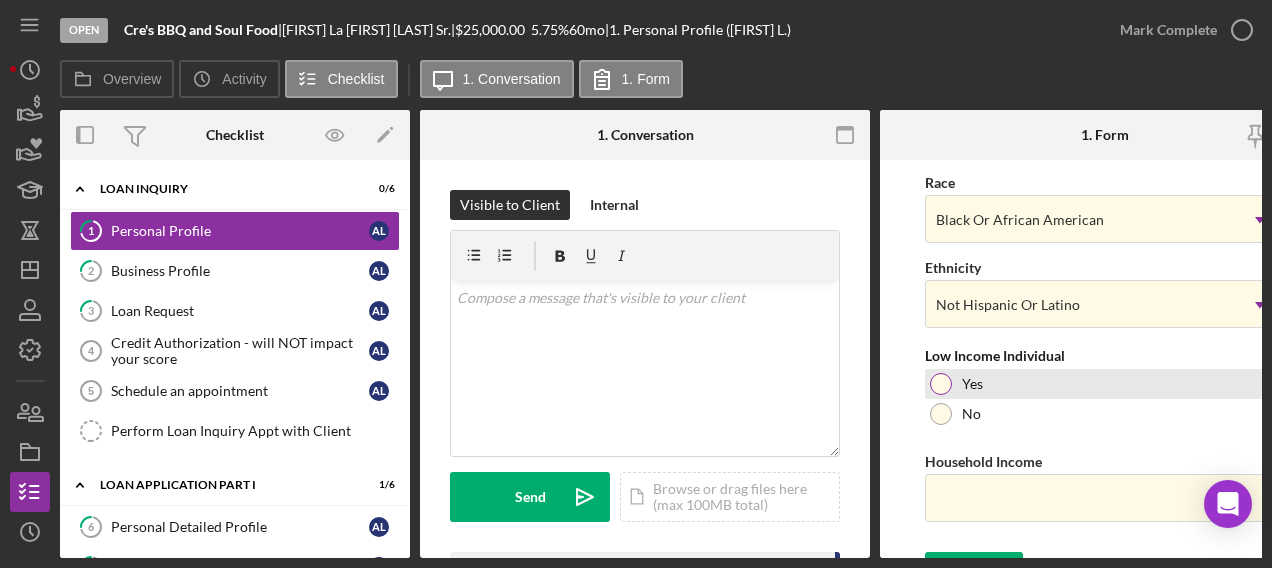 click at bounding box center [941, 384] 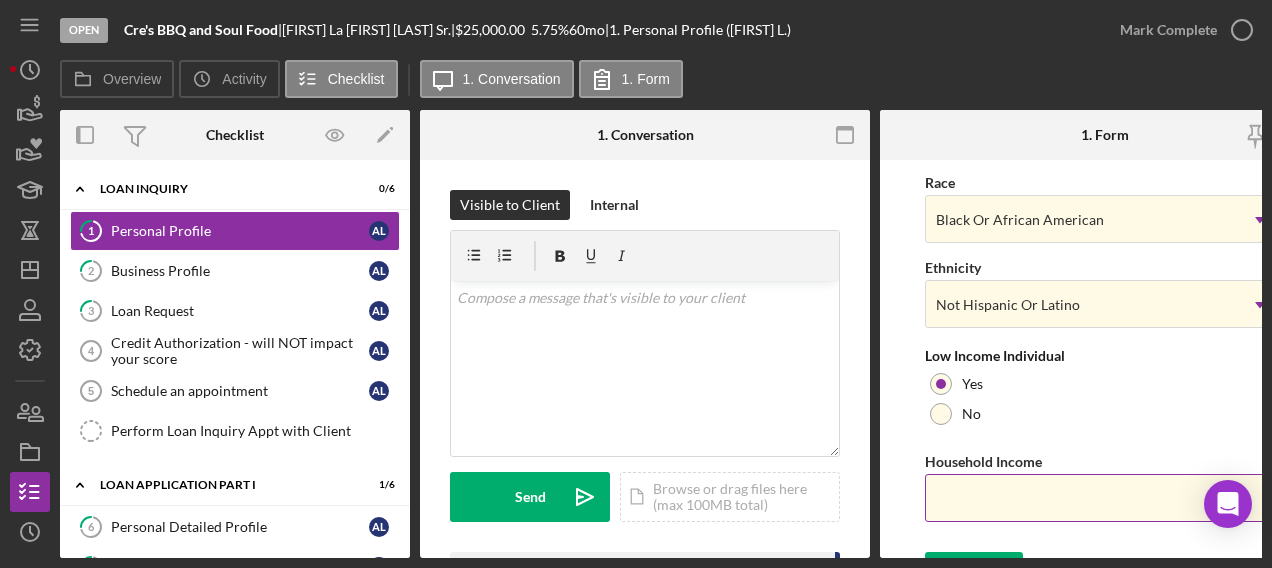 click on "Household Income" at bounding box center (1105, 498) 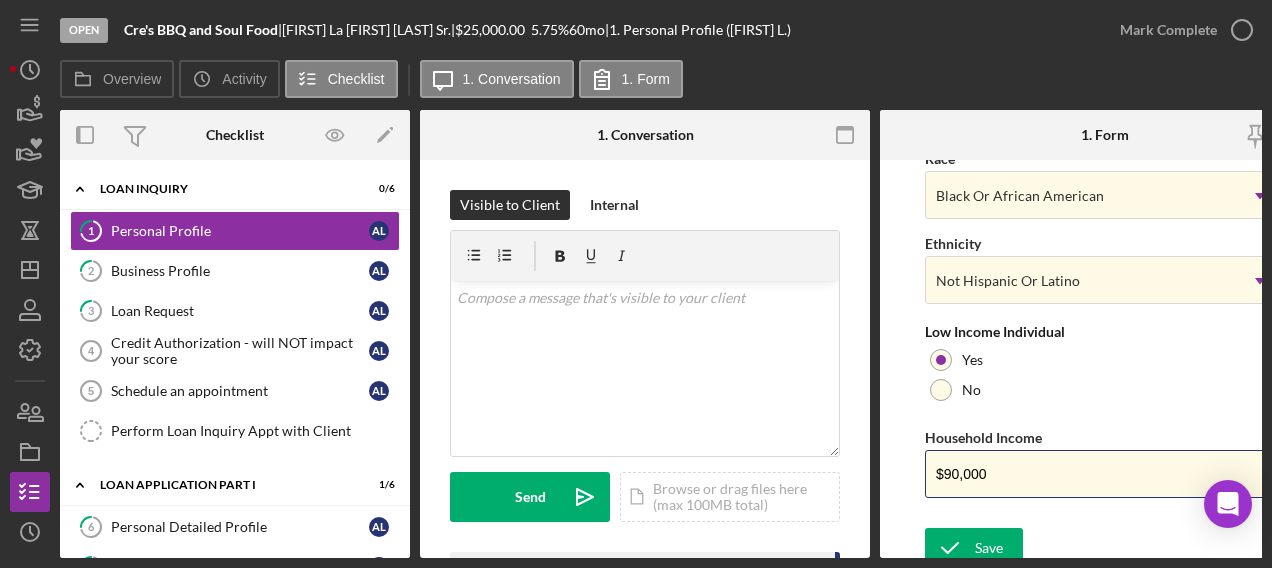scroll, scrollTop: 937, scrollLeft: 0, axis: vertical 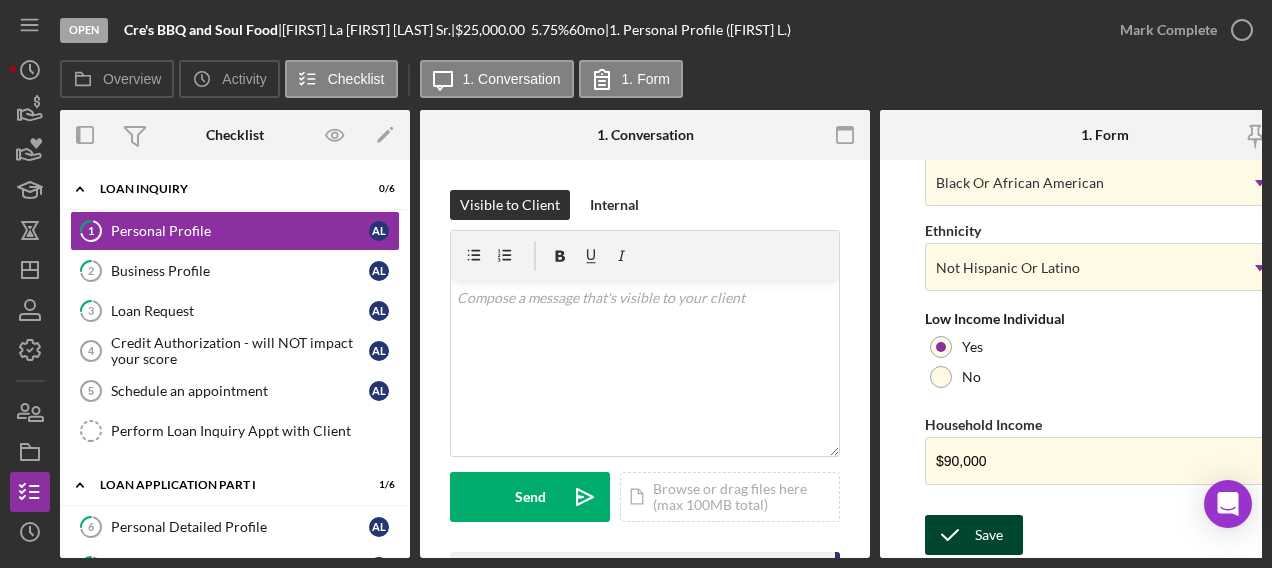click on "Save" at bounding box center (974, 535) 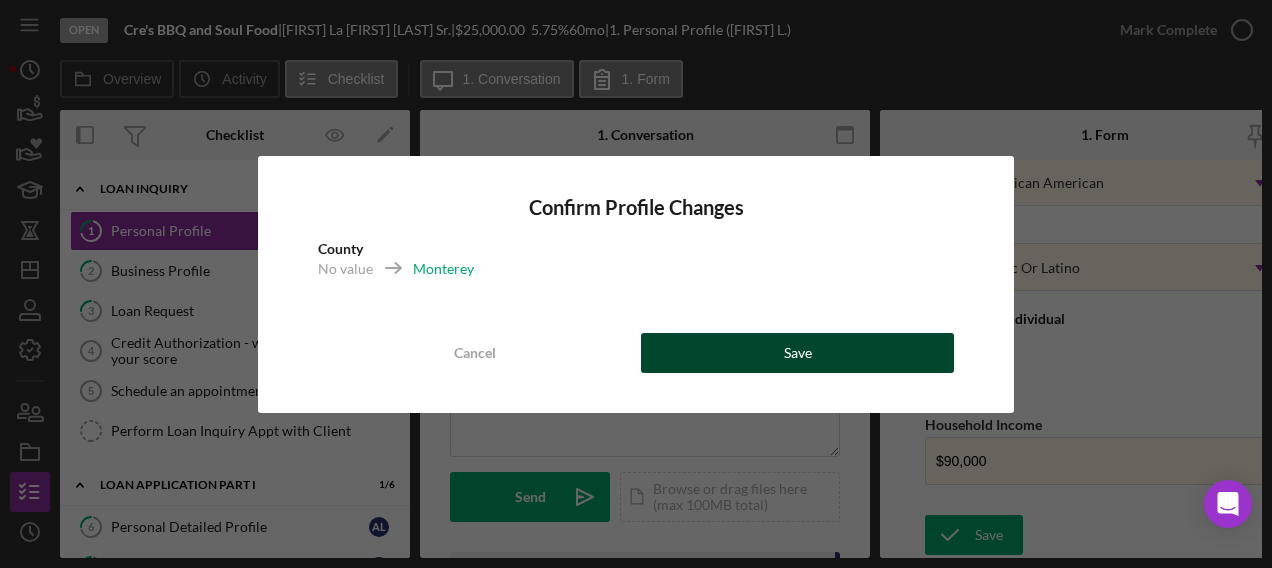 click on "Save" at bounding box center (797, 353) 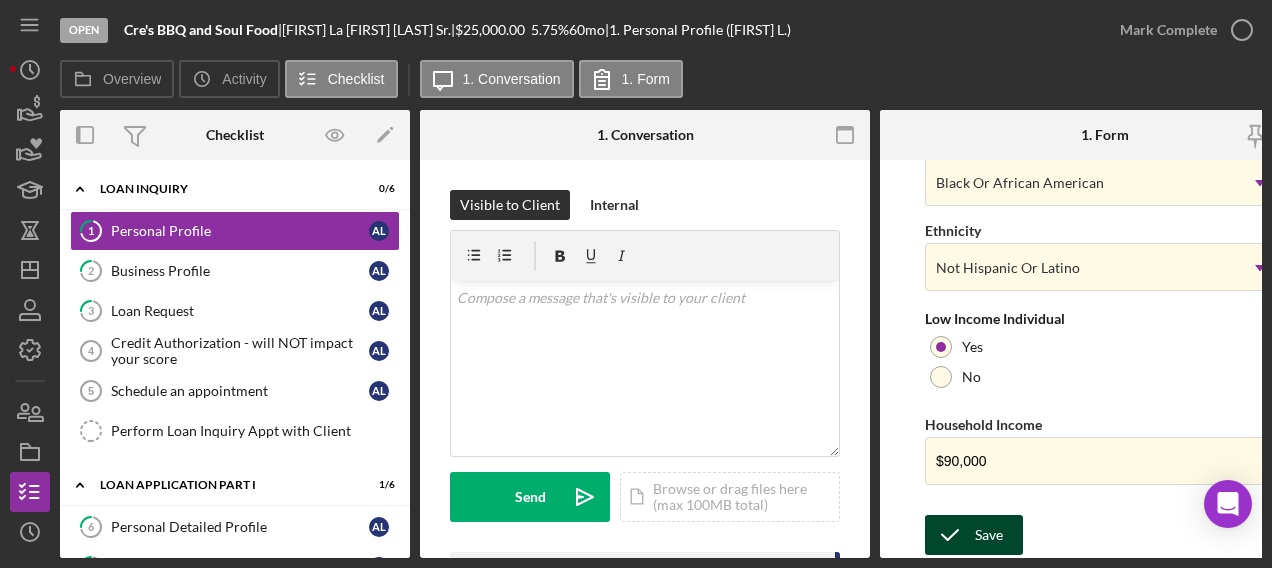 click on "Save" at bounding box center [989, 535] 